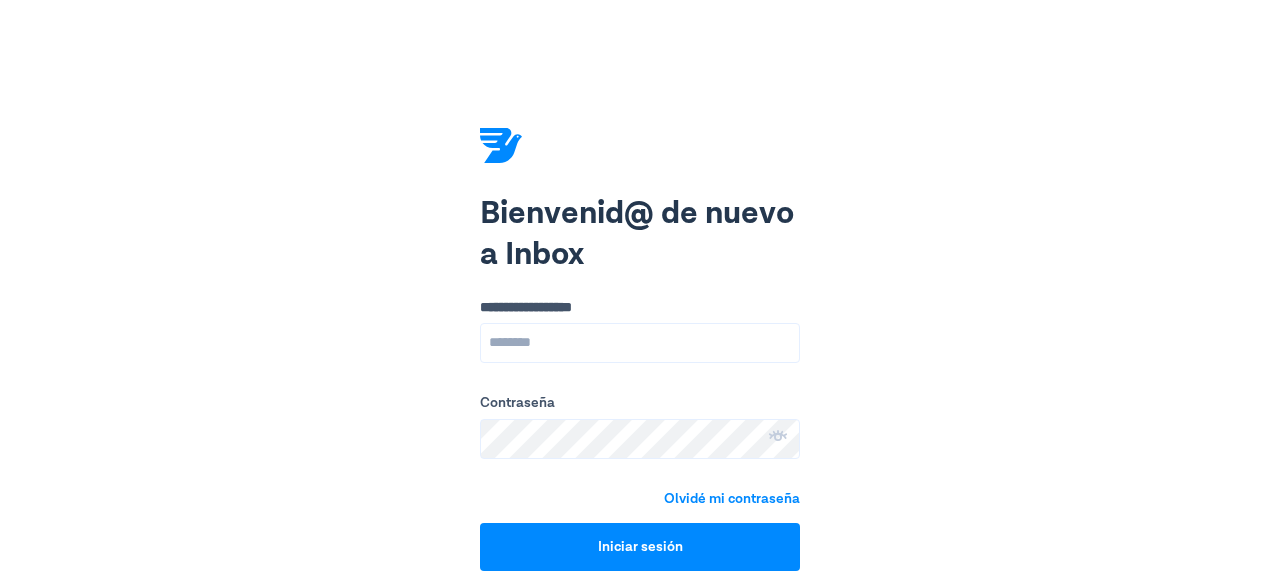 scroll, scrollTop: 0, scrollLeft: 0, axis: both 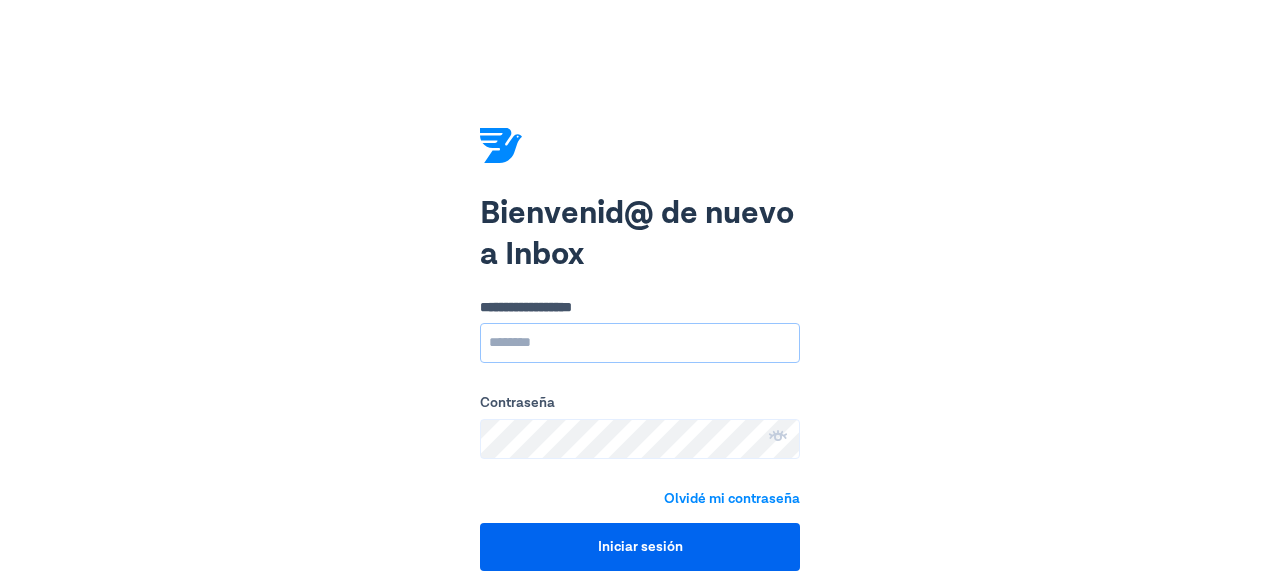 type on "**********" 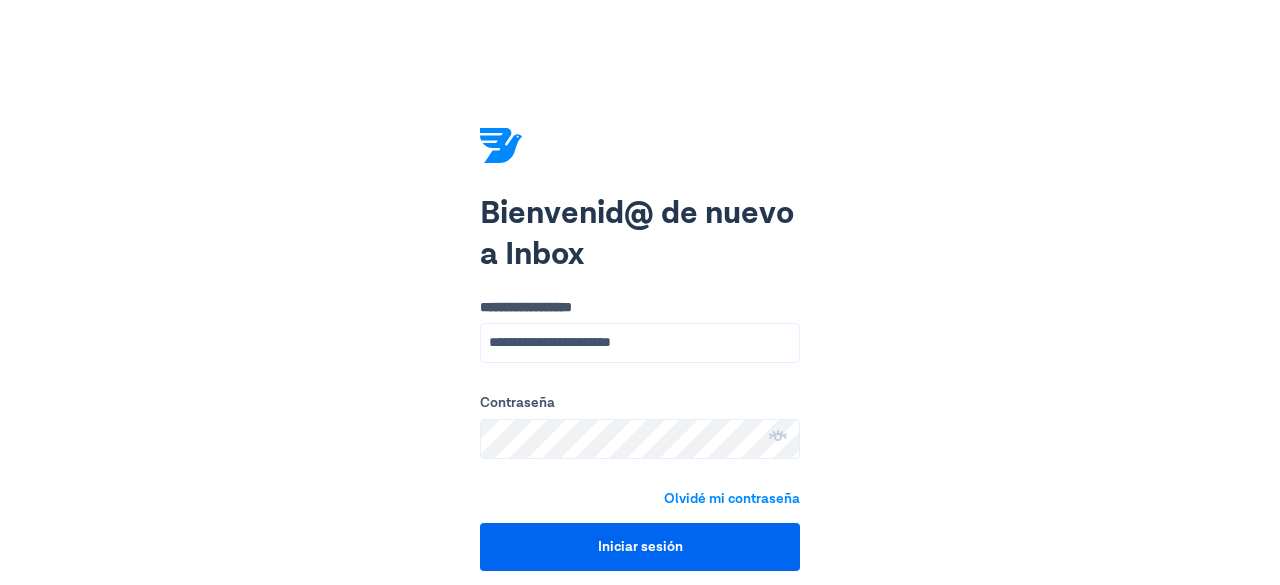 click on "Iniciar sesión" at bounding box center [640, 547] 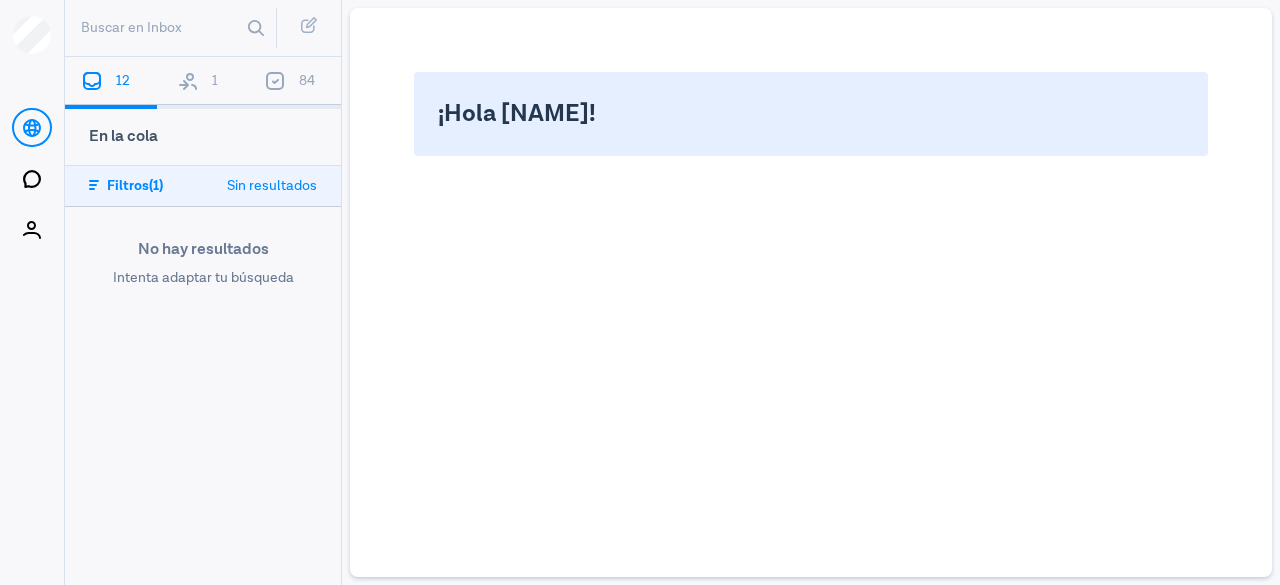 click on "1" at bounding box center (203, 83) 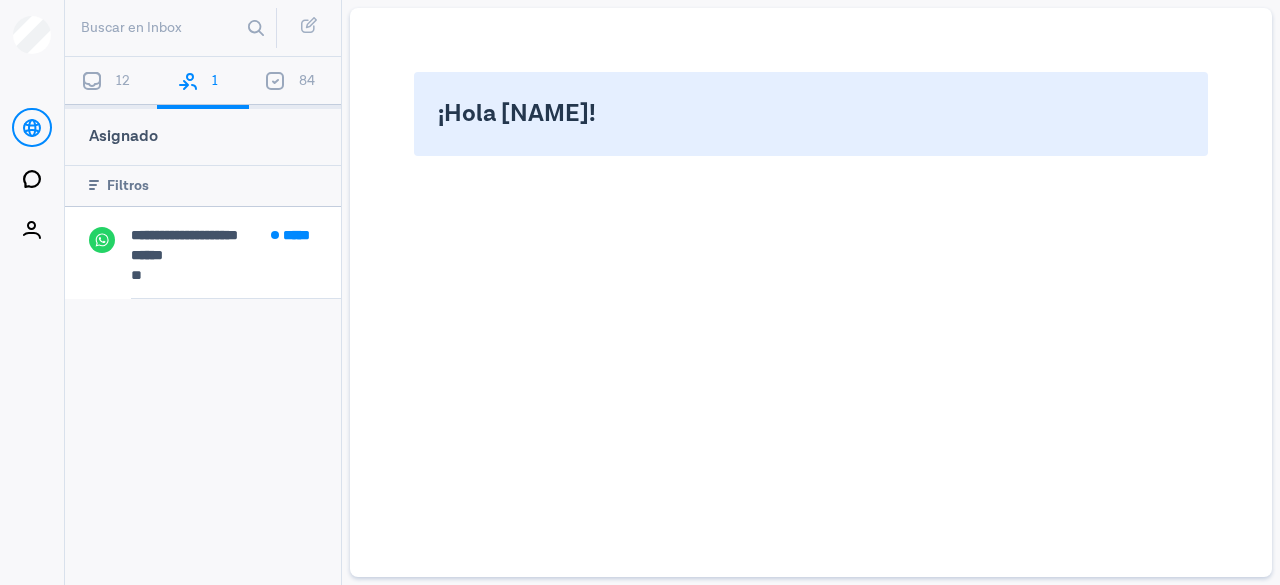 click on "******" at bounding box center [224, 255] 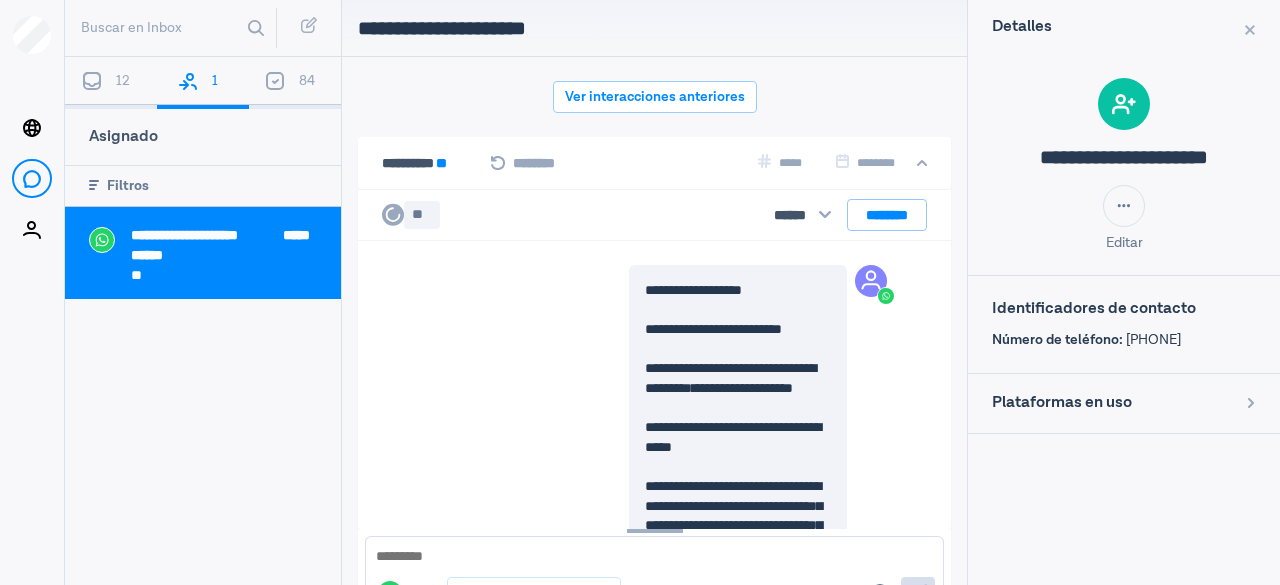 scroll, scrollTop: 1318, scrollLeft: 0, axis: vertical 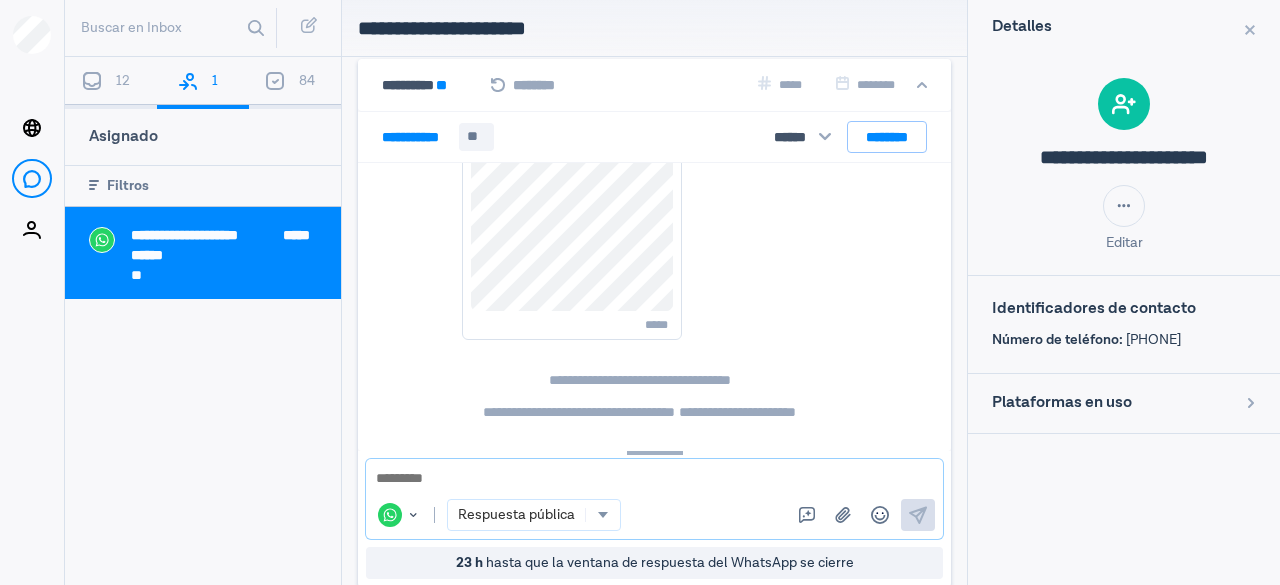 click at bounding box center (654, 479) 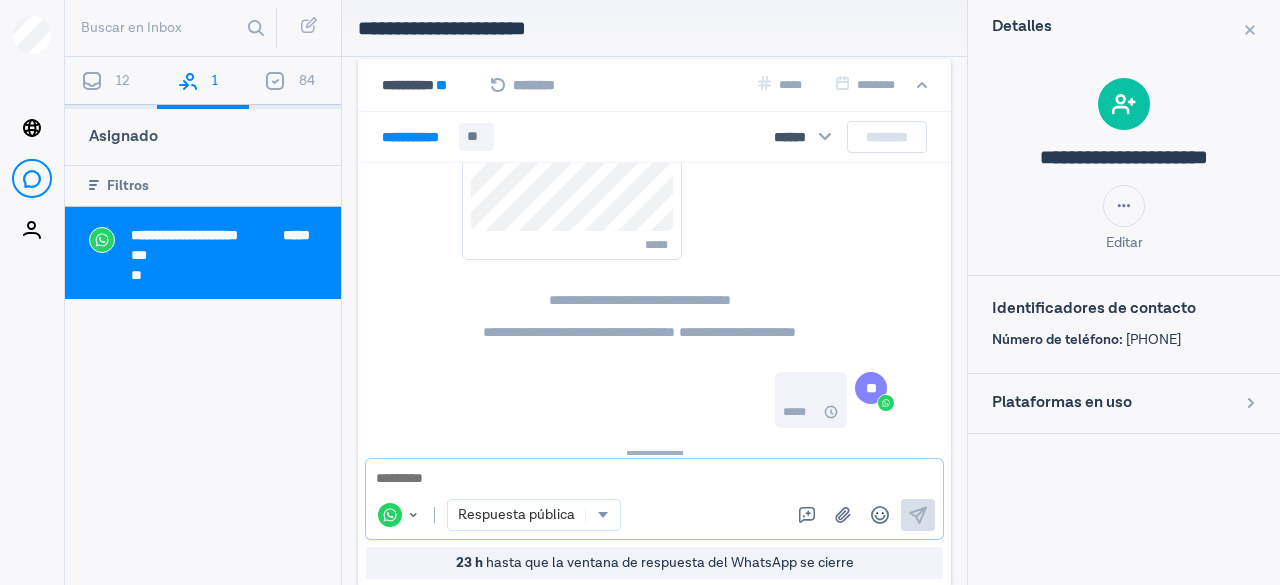 scroll, scrollTop: 1767, scrollLeft: 0, axis: vertical 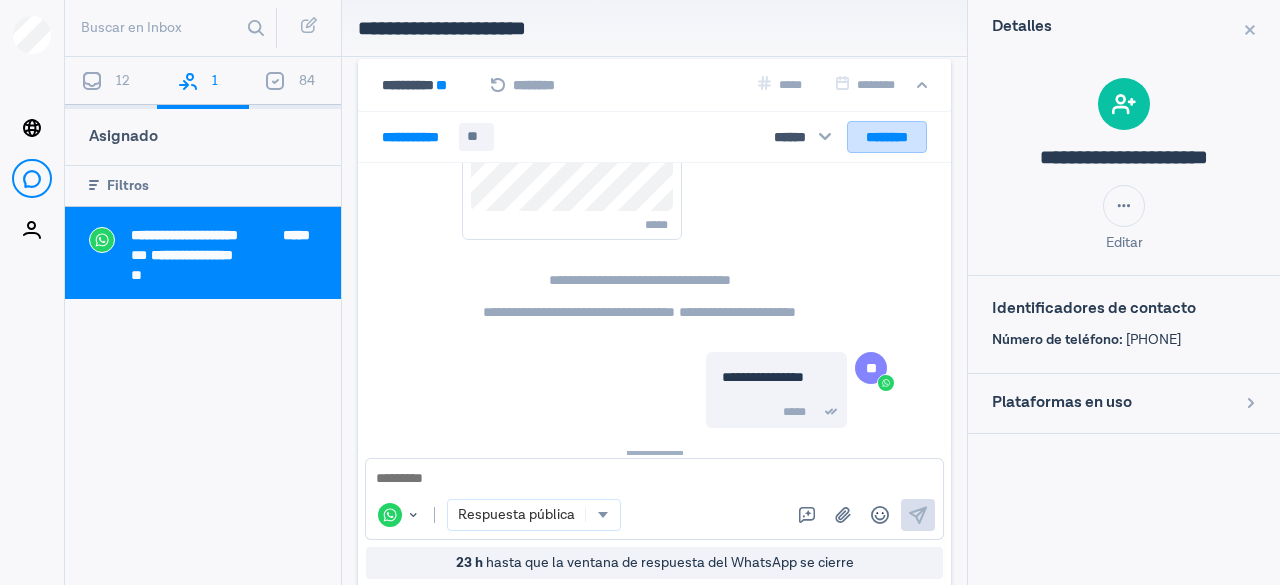 click on "********" at bounding box center (887, 136) 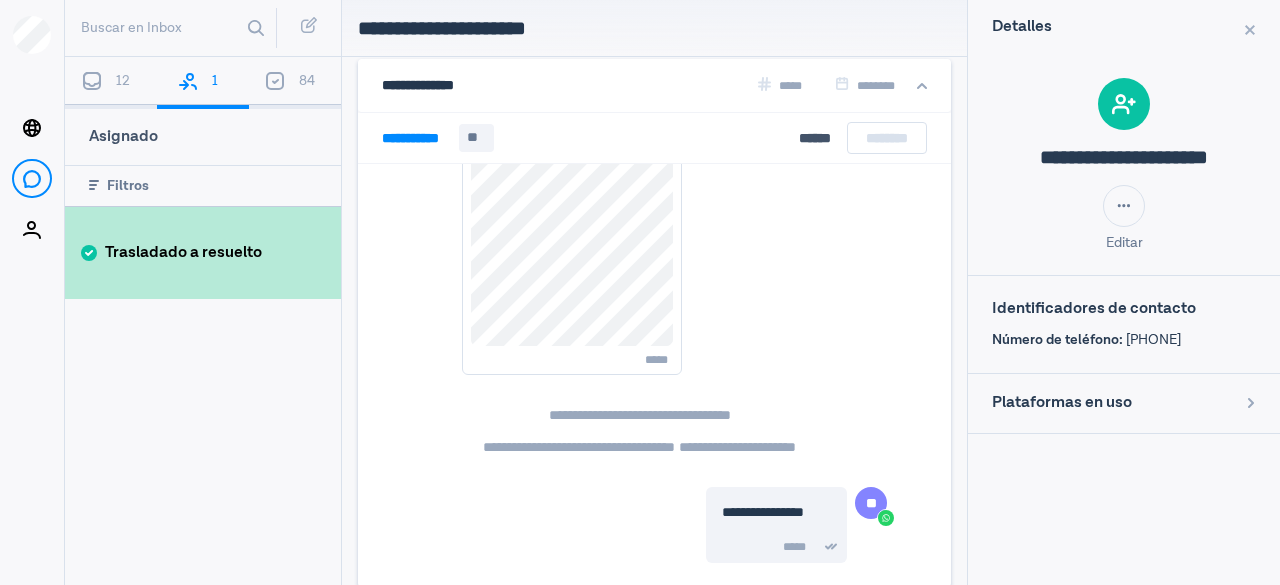 scroll, scrollTop: 1632, scrollLeft: 0, axis: vertical 